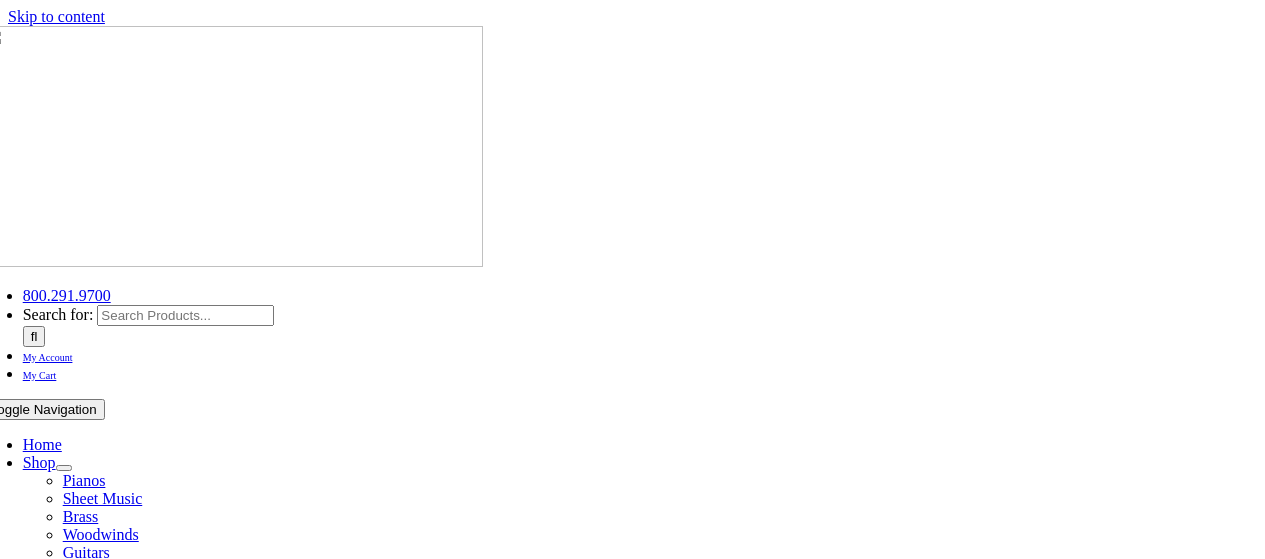 scroll, scrollTop: 0, scrollLeft: 0, axis: both 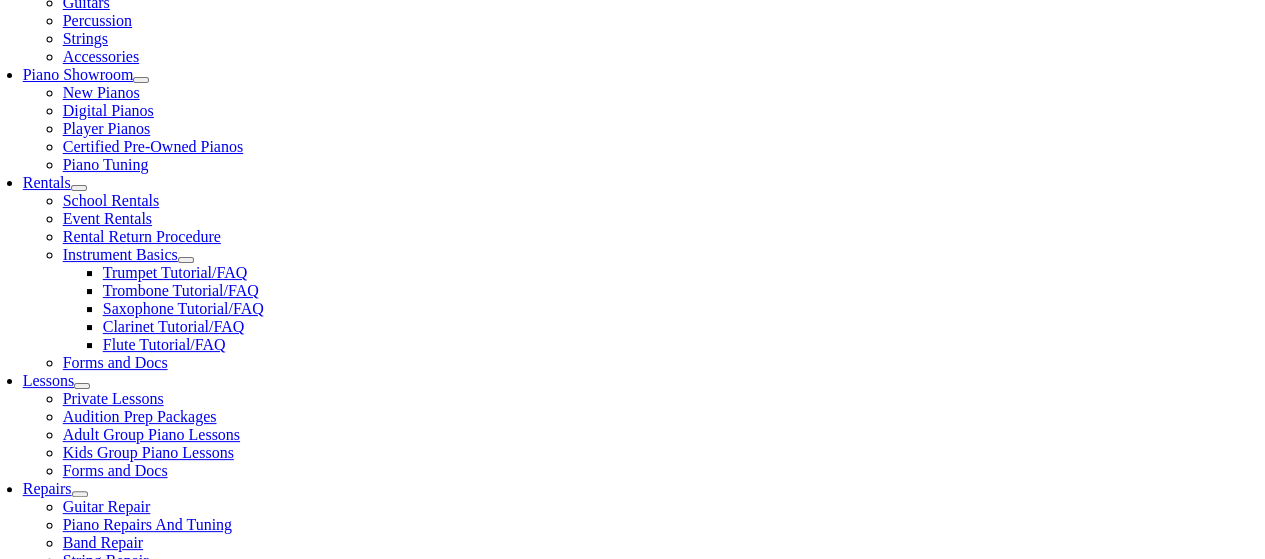 click on "Select Grade..." at bounding box center (282, 1046) 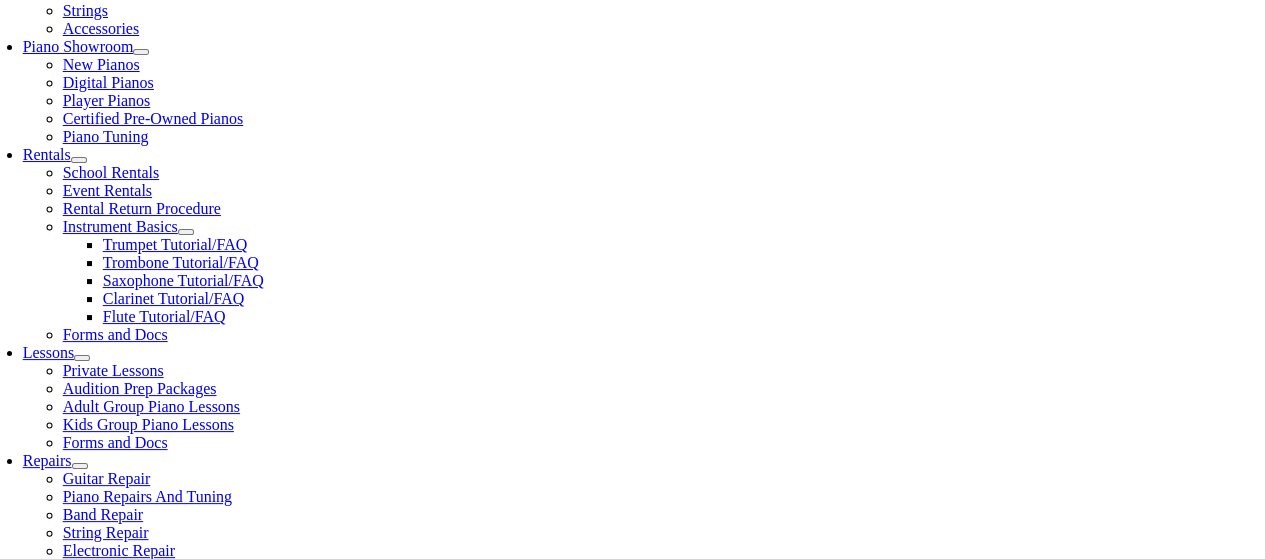 scroll, scrollTop: 588, scrollLeft: 0, axis: vertical 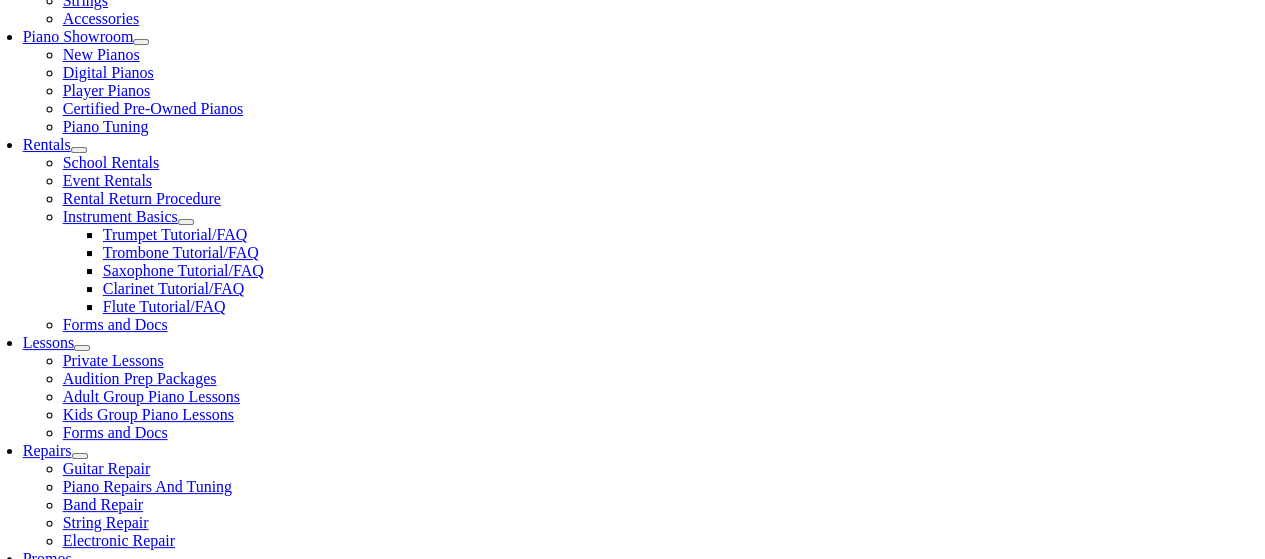 click on "Continue >>" at bounding box center (502, 1160) 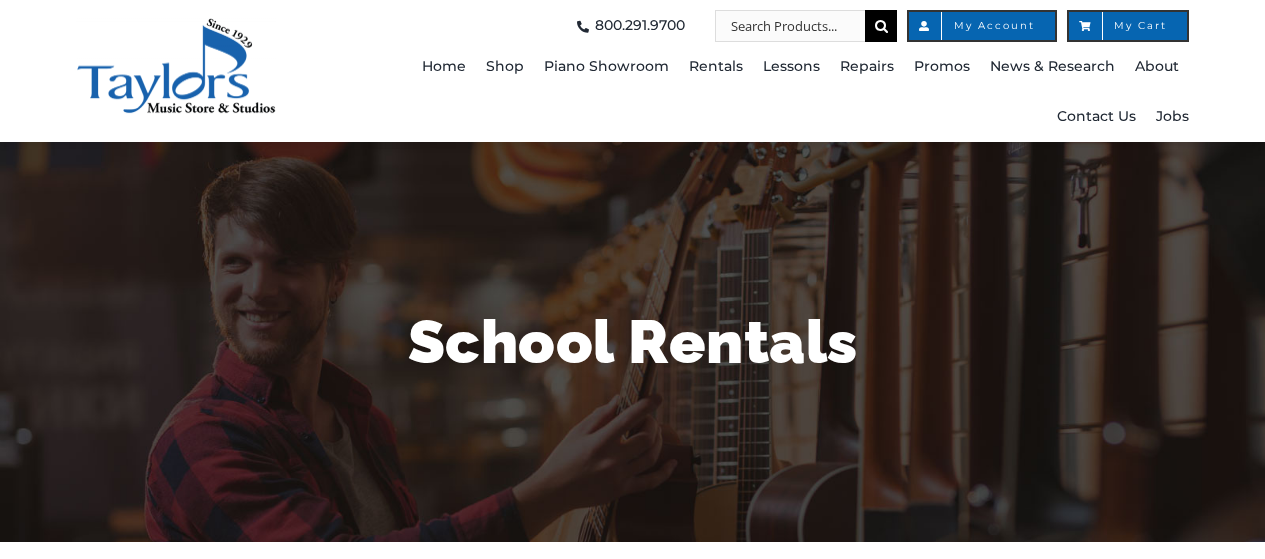 scroll, scrollTop: 0, scrollLeft: 0, axis: both 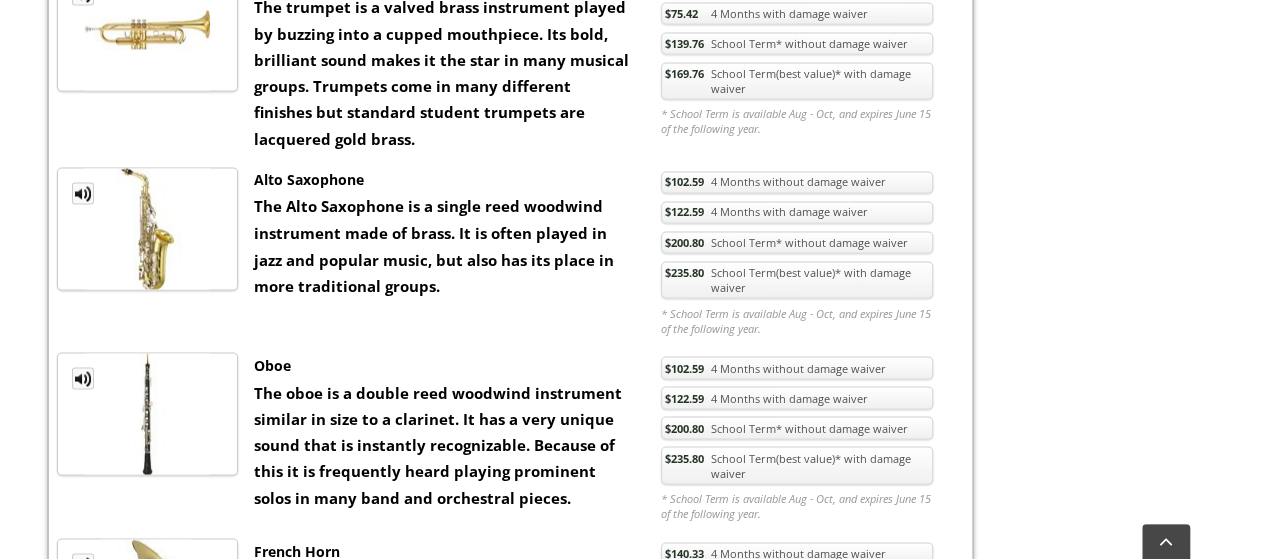 click at bounding box center [147, 228] 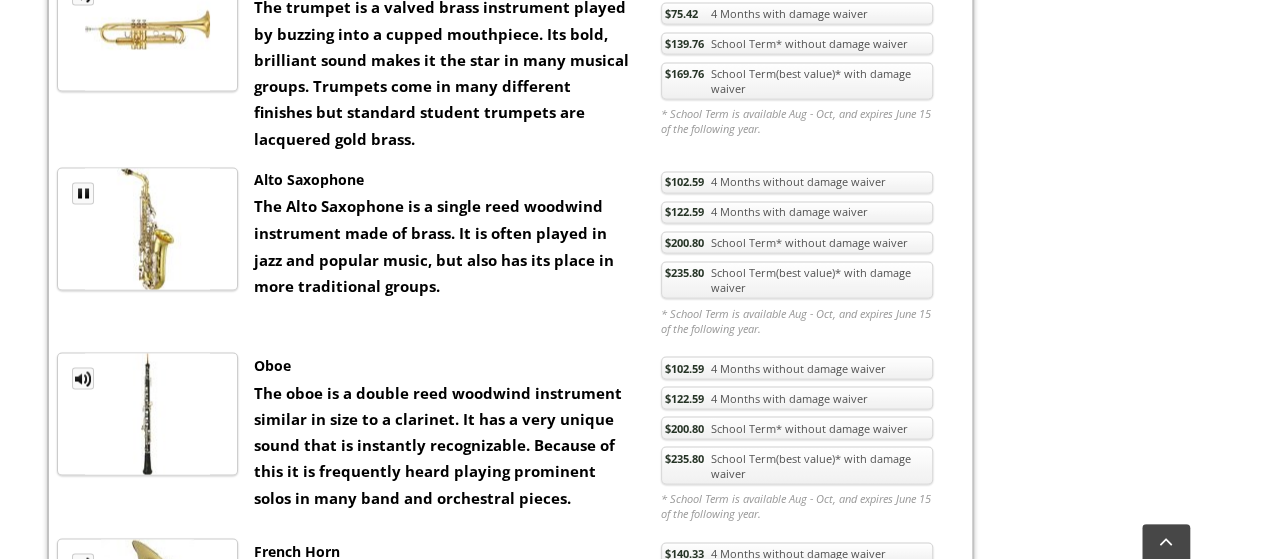 click on "MP3 Clip" at bounding box center [83, 193] 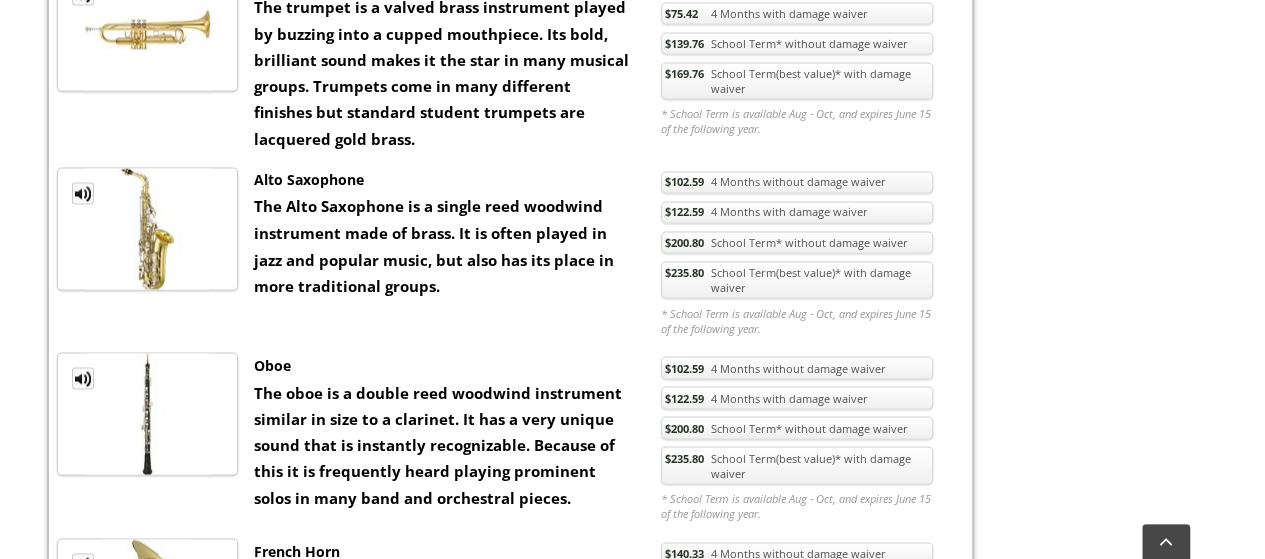 click on "MP3 Clip" at bounding box center (83, 378) 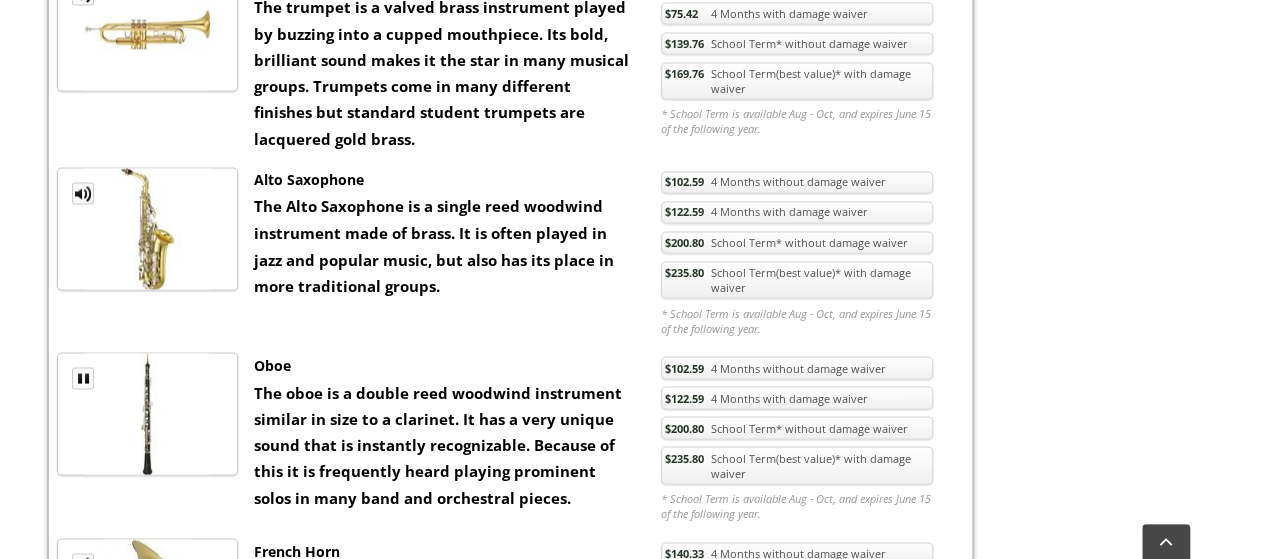 click on "MP3 Clip" at bounding box center [83, 378] 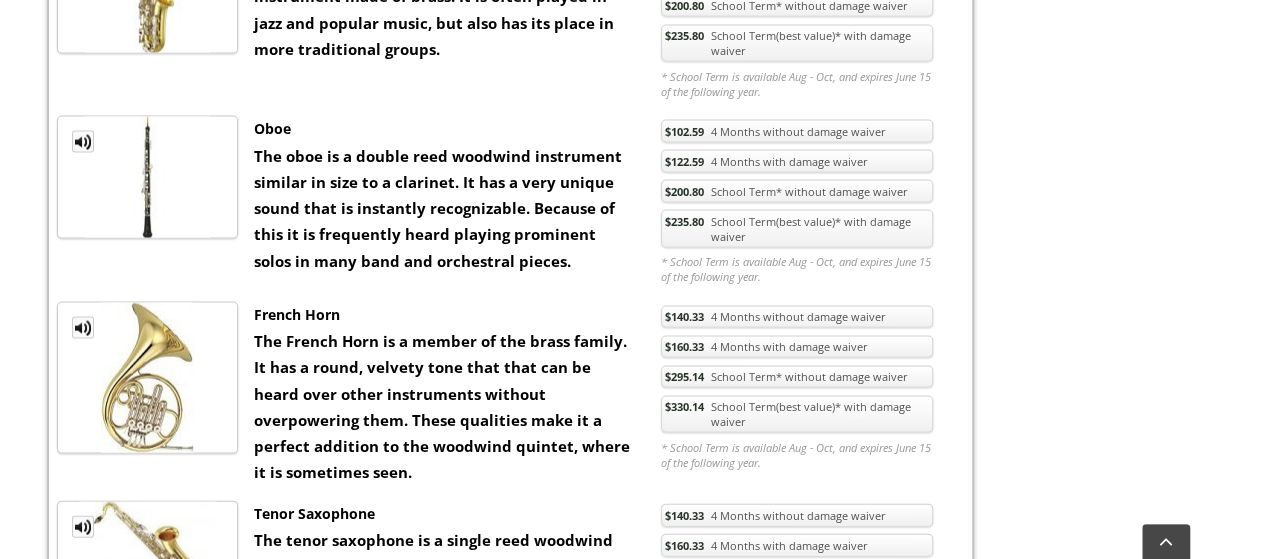scroll, scrollTop: 1909, scrollLeft: 0, axis: vertical 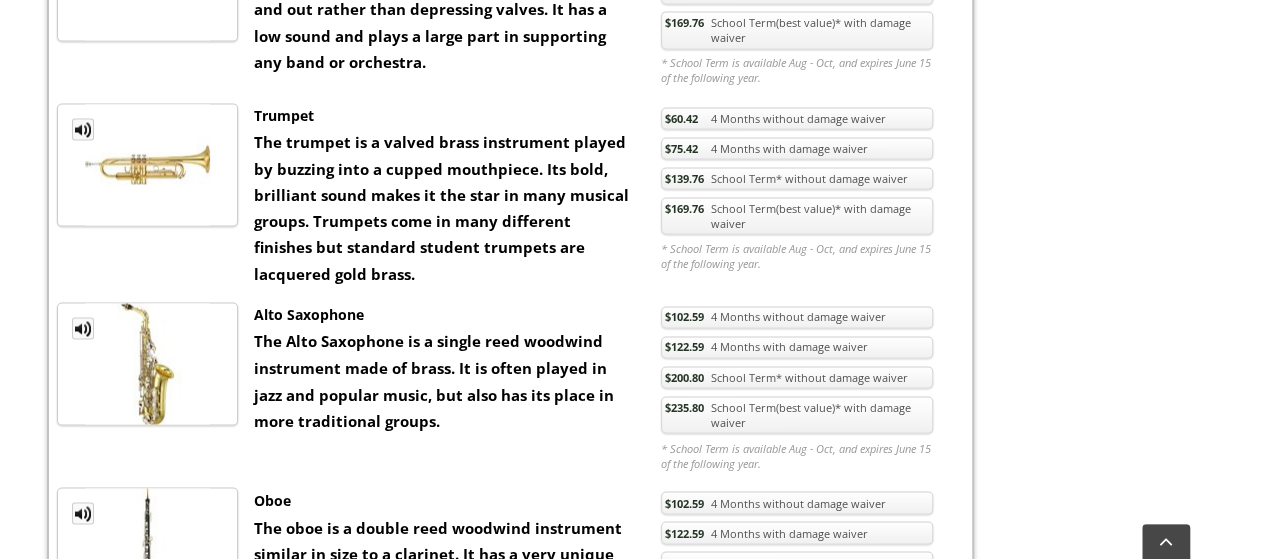 click on "$235.80  School Term(best value)* with damage waiver" at bounding box center [797, 415] 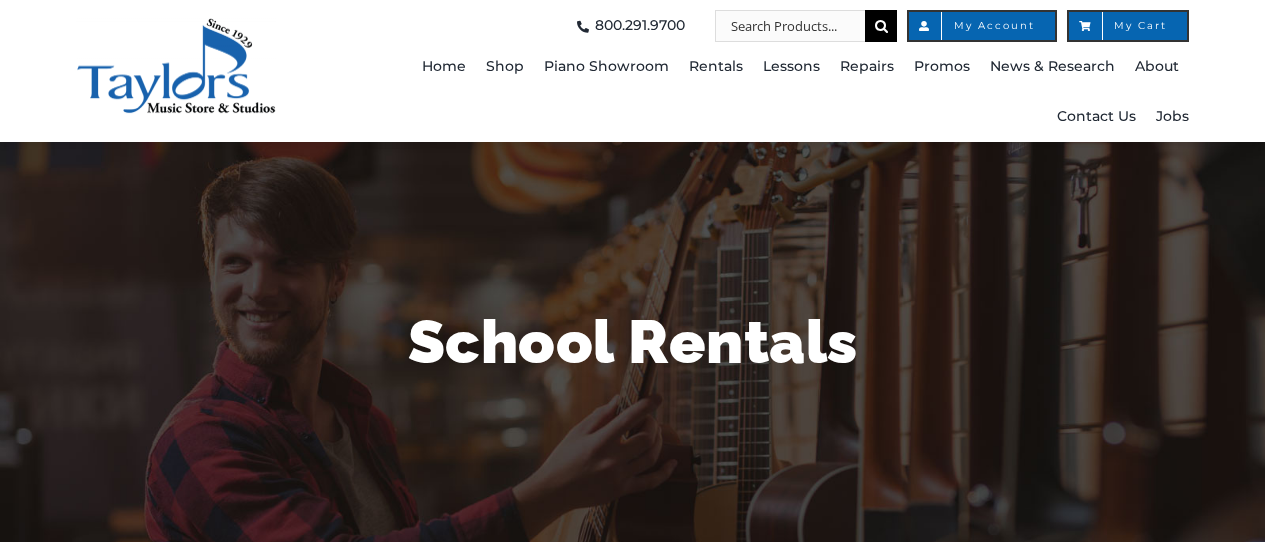 scroll, scrollTop: 0, scrollLeft: 0, axis: both 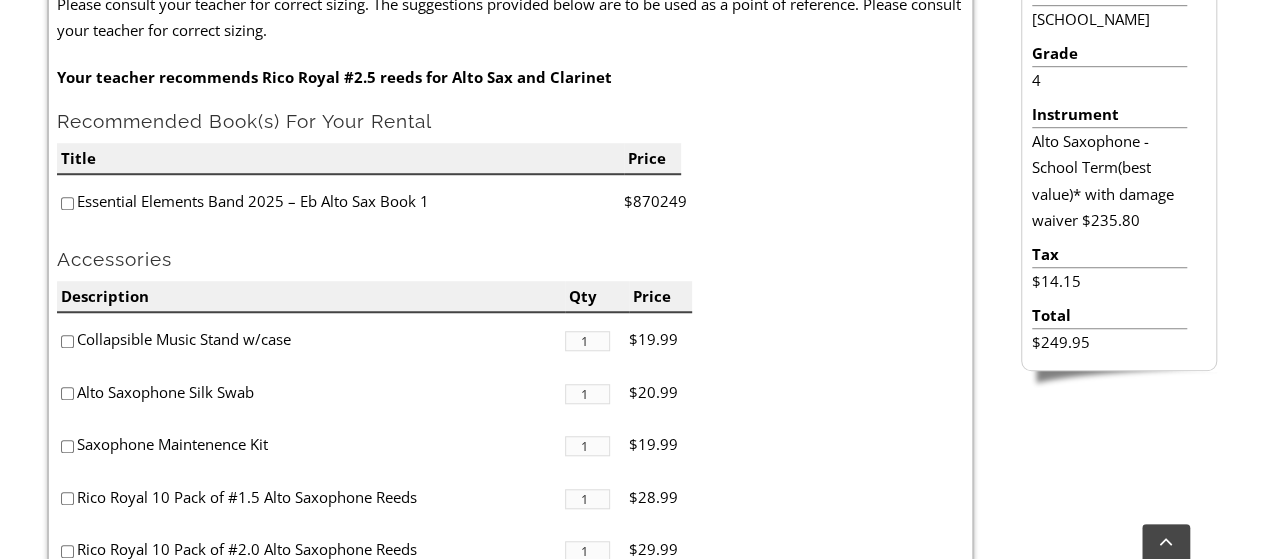 click at bounding box center (67, 203) 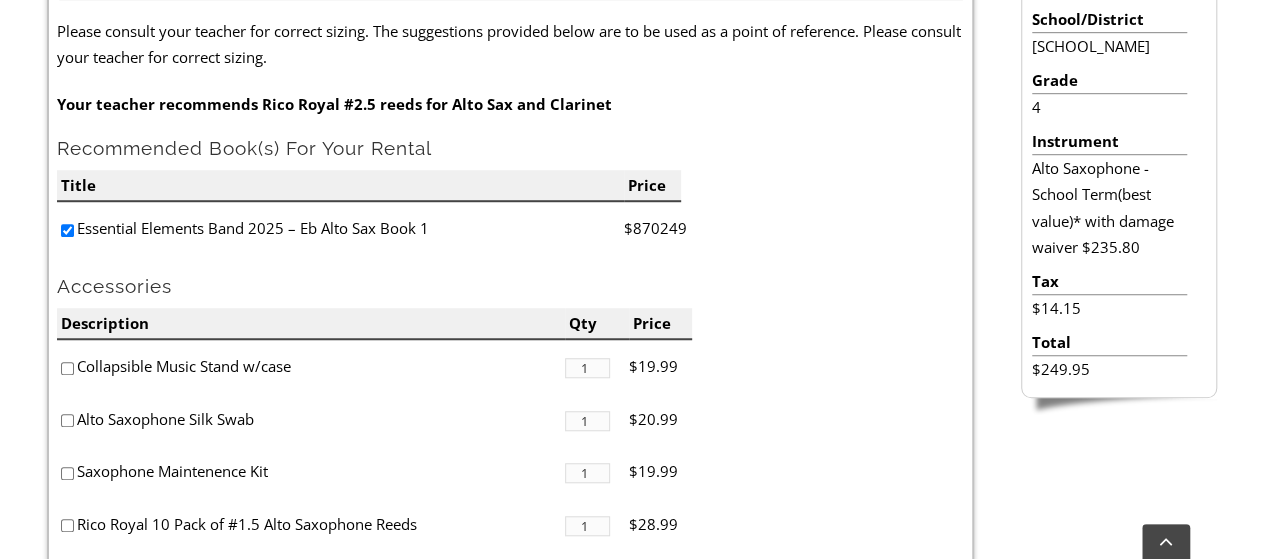 scroll, scrollTop: 615, scrollLeft: 0, axis: vertical 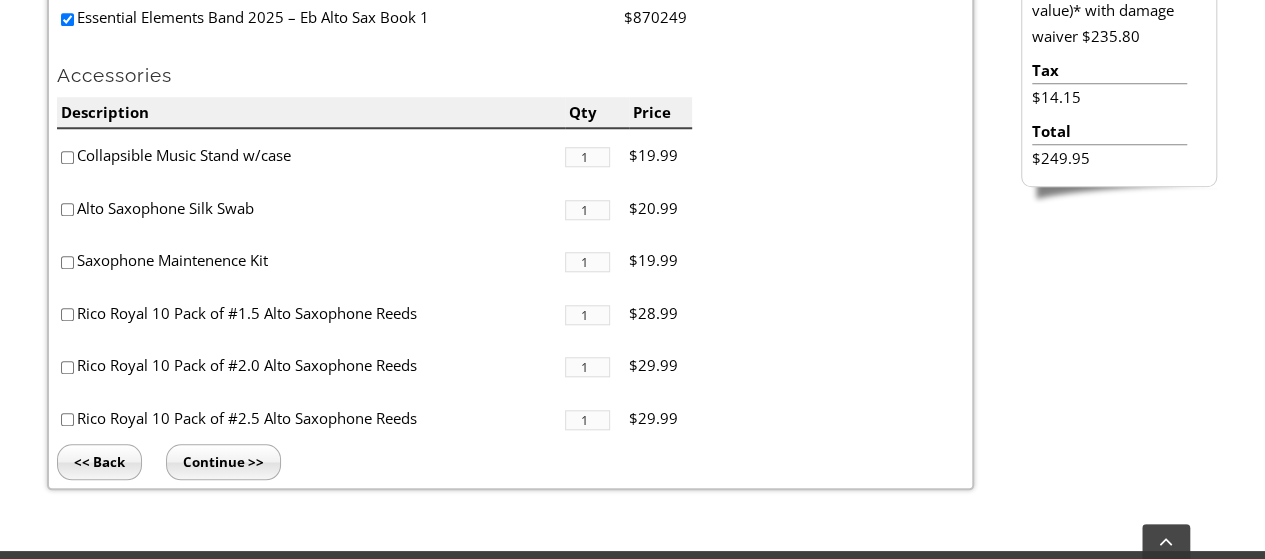 click at bounding box center [67, 419] 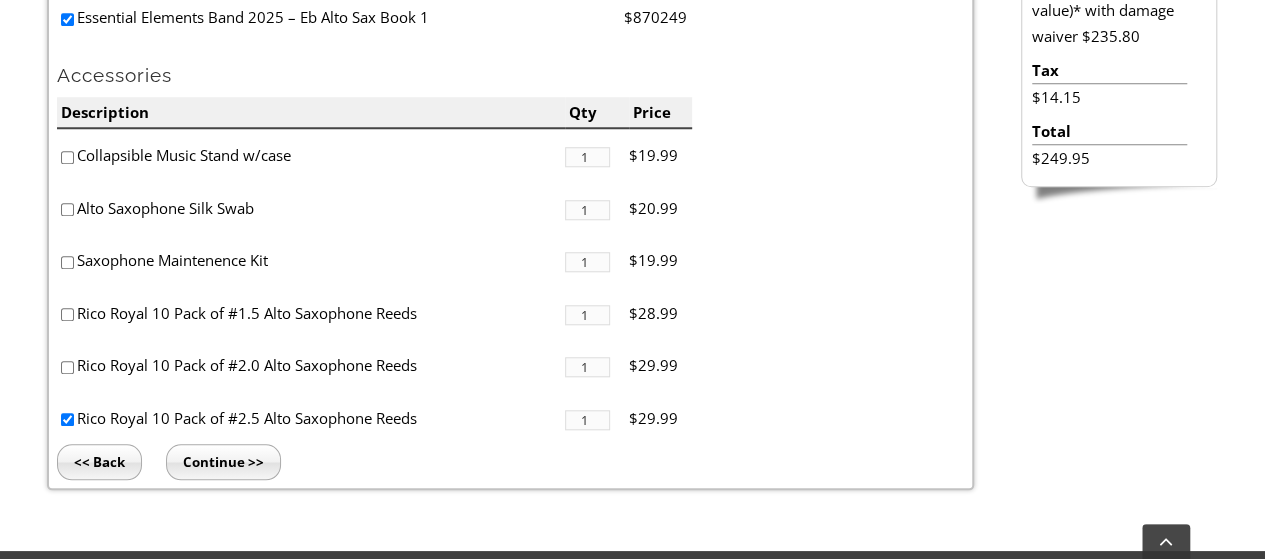 click at bounding box center [67, 262] 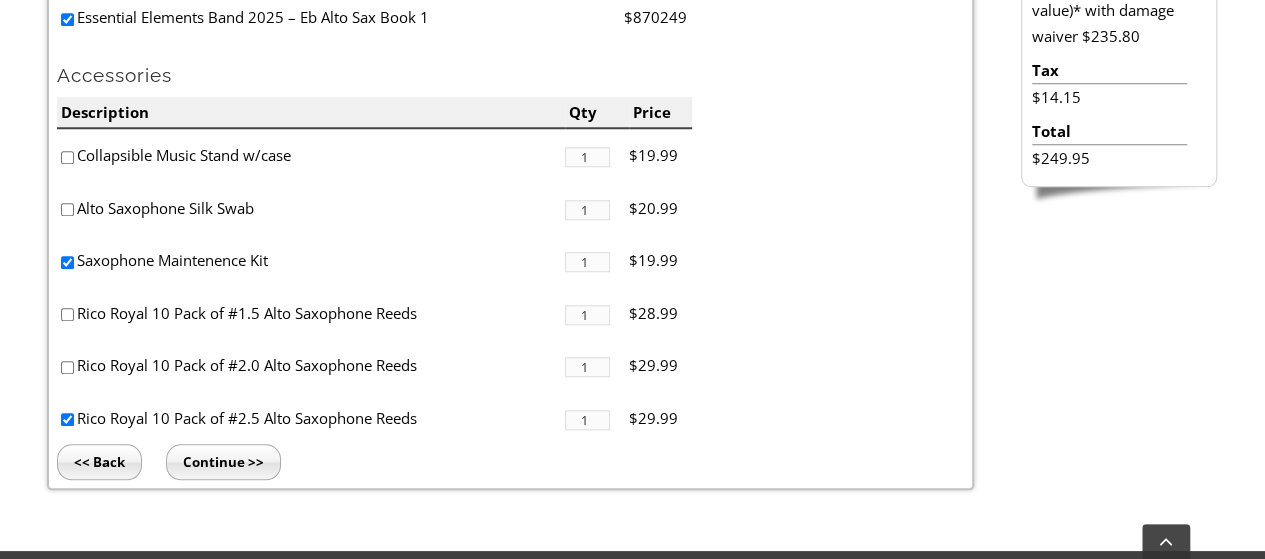 click at bounding box center (67, 209) 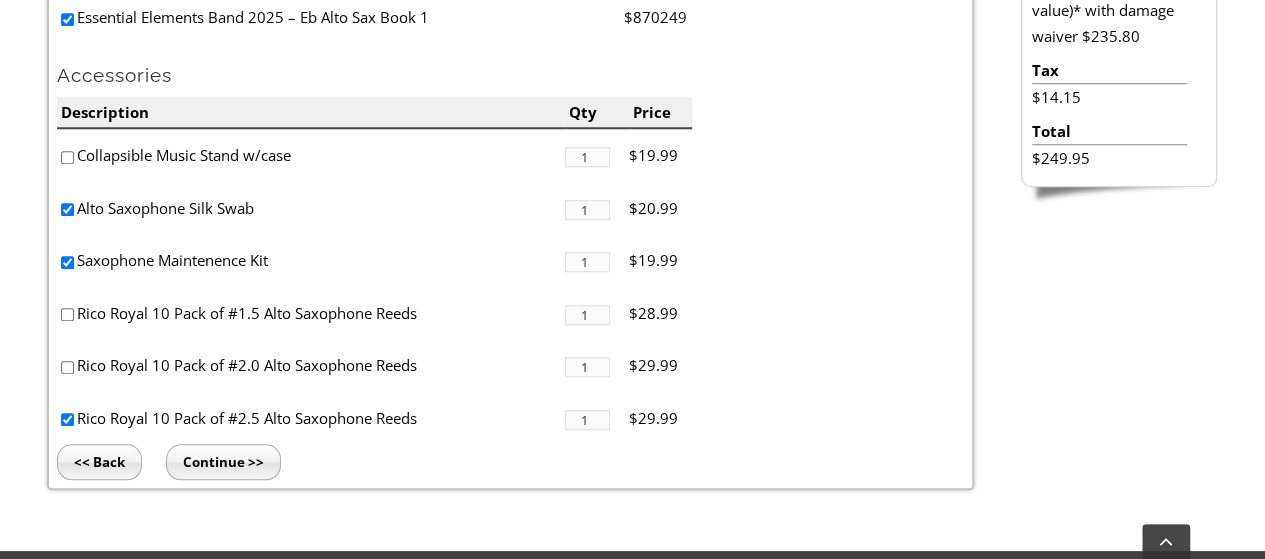 click on "Collapsible Music Stand w/case" at bounding box center [311, 155] 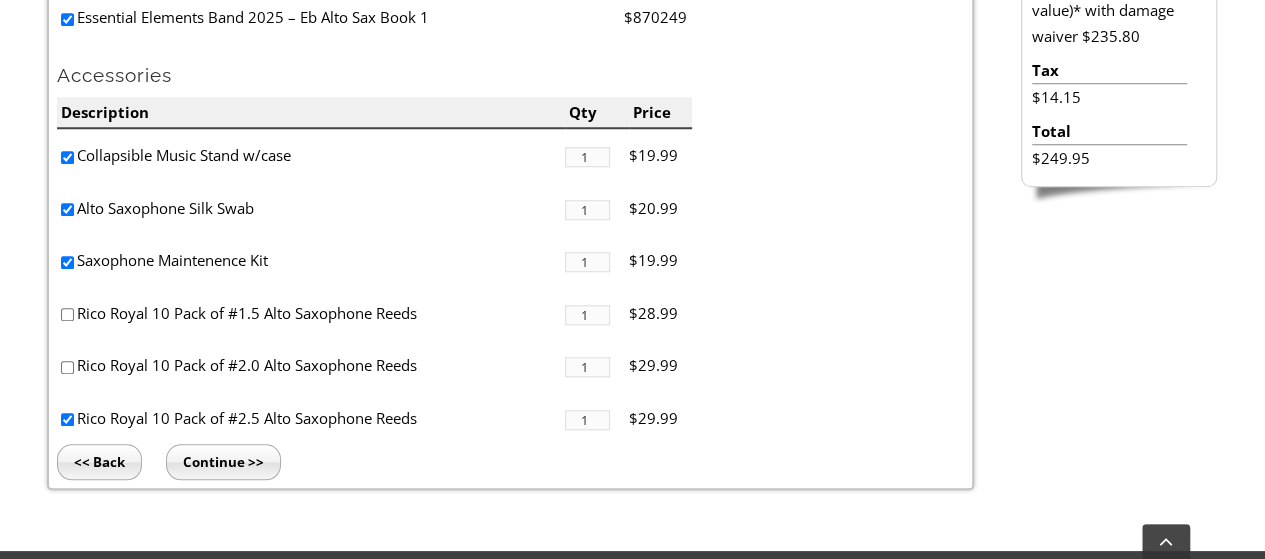 click at bounding box center [67, 157] 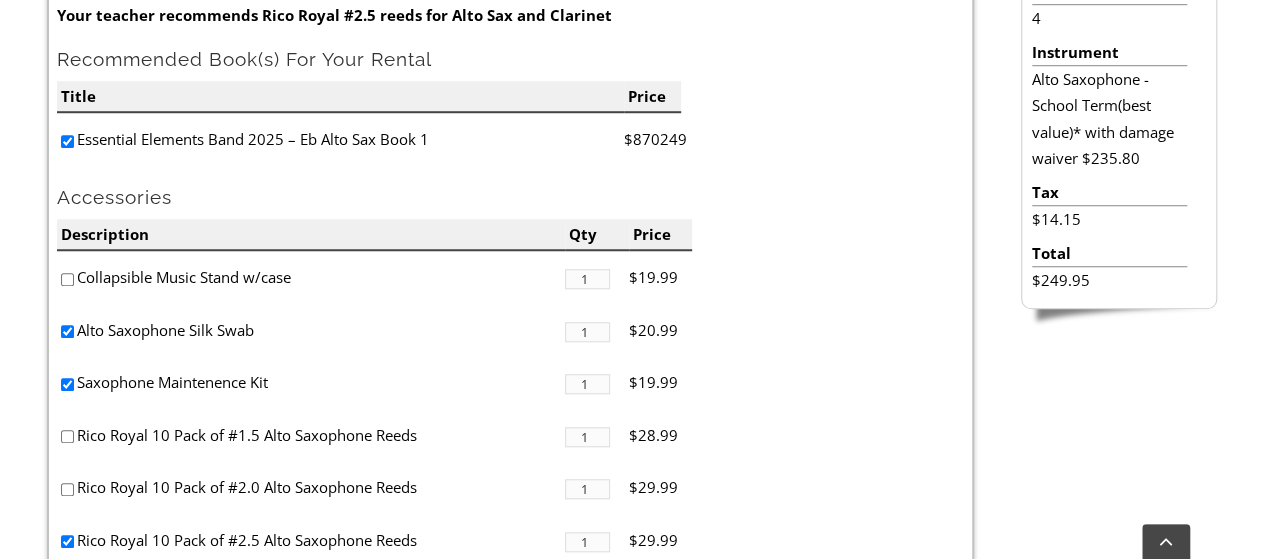 scroll, scrollTop: 698, scrollLeft: 0, axis: vertical 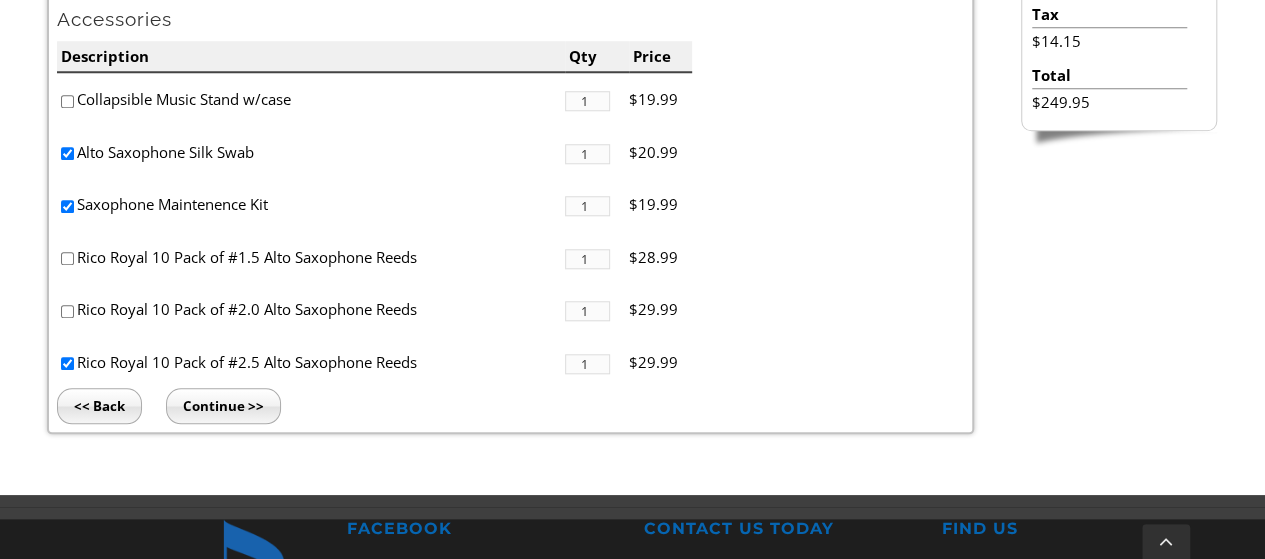 click on "Continue >>" at bounding box center [223, 406] 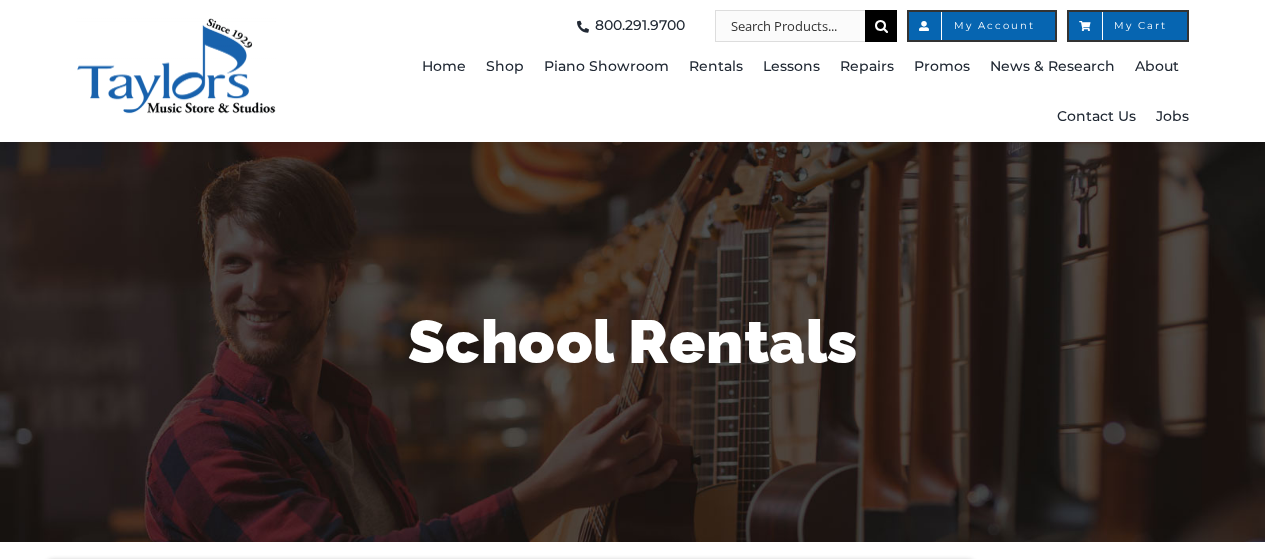 scroll, scrollTop: 0, scrollLeft: 0, axis: both 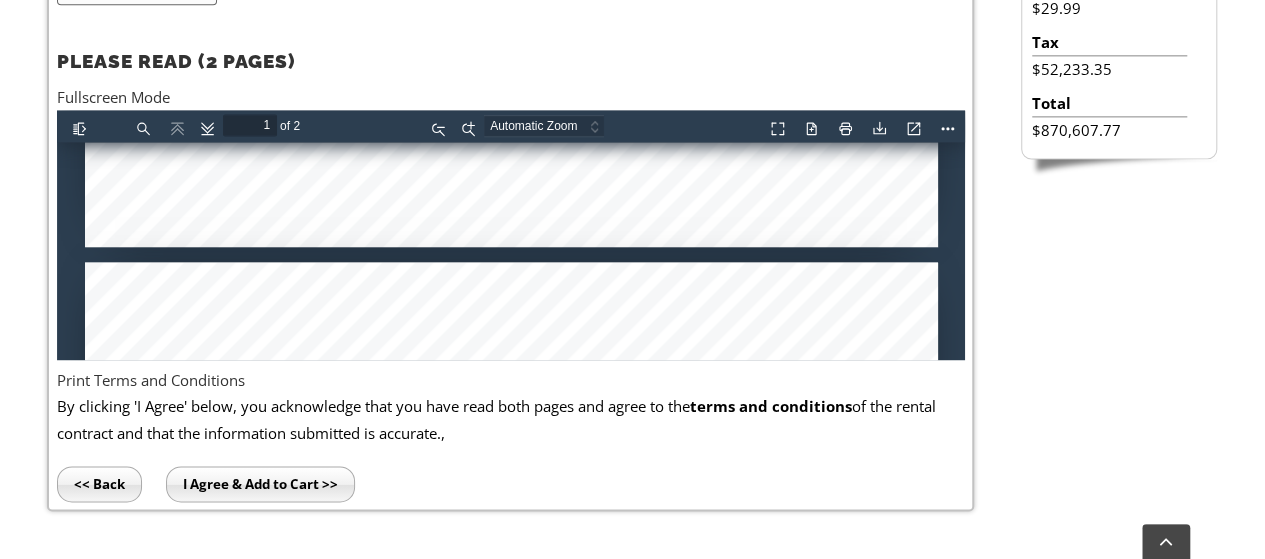type on "2" 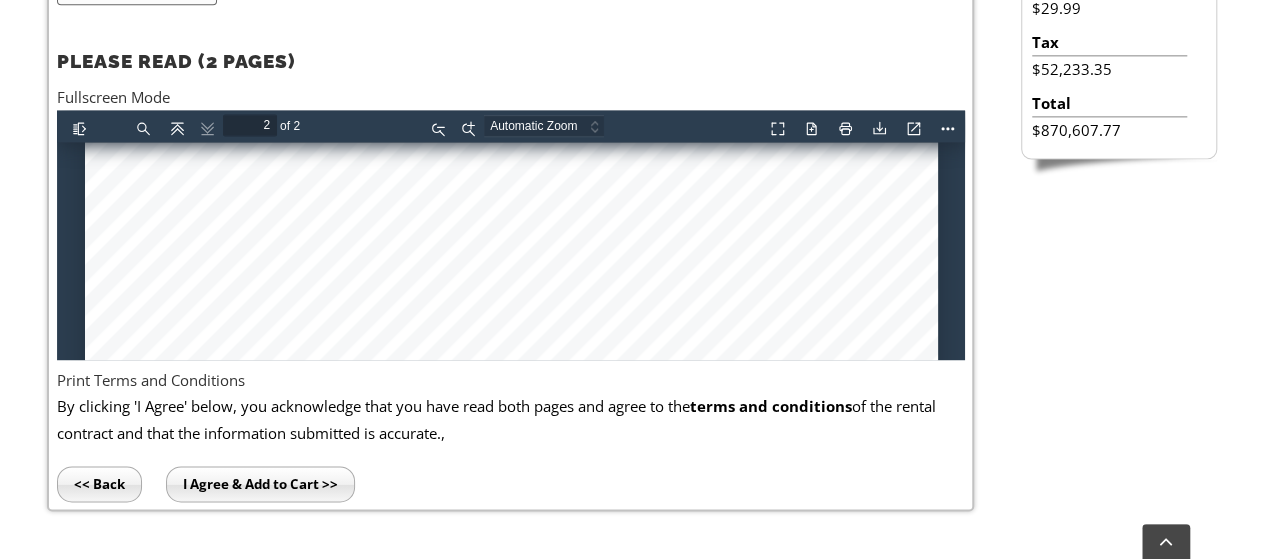 scroll, scrollTop: 1871, scrollLeft: 0, axis: vertical 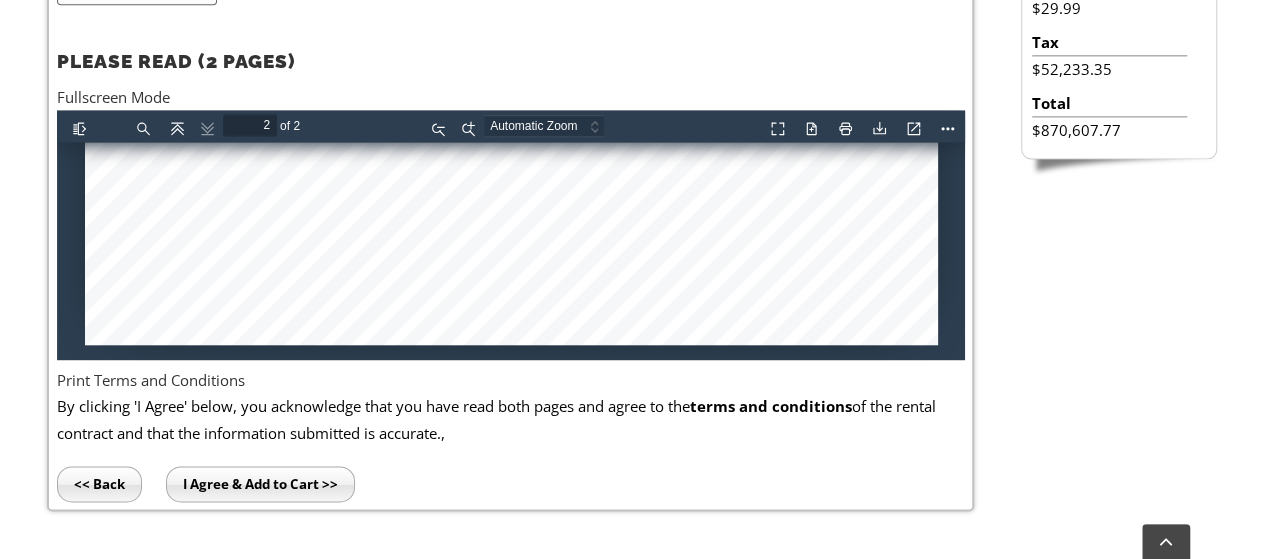 drag, startPoint x: 957, startPoint y: 282, endPoint x: 1020, endPoint y: 456, distance: 185.05405 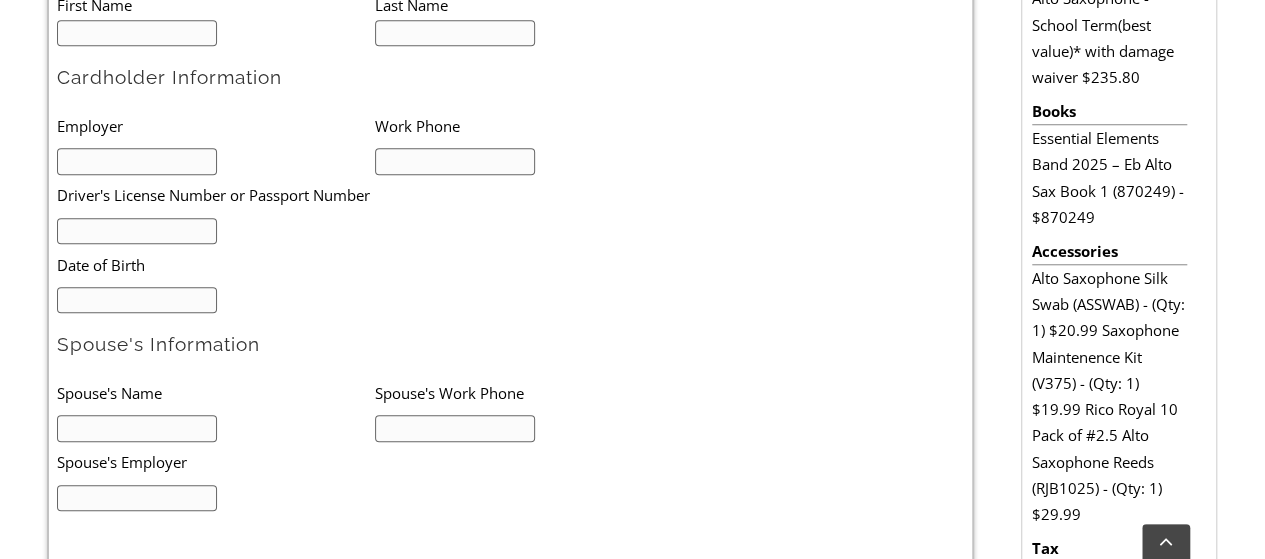 scroll, scrollTop: 0, scrollLeft: 0, axis: both 